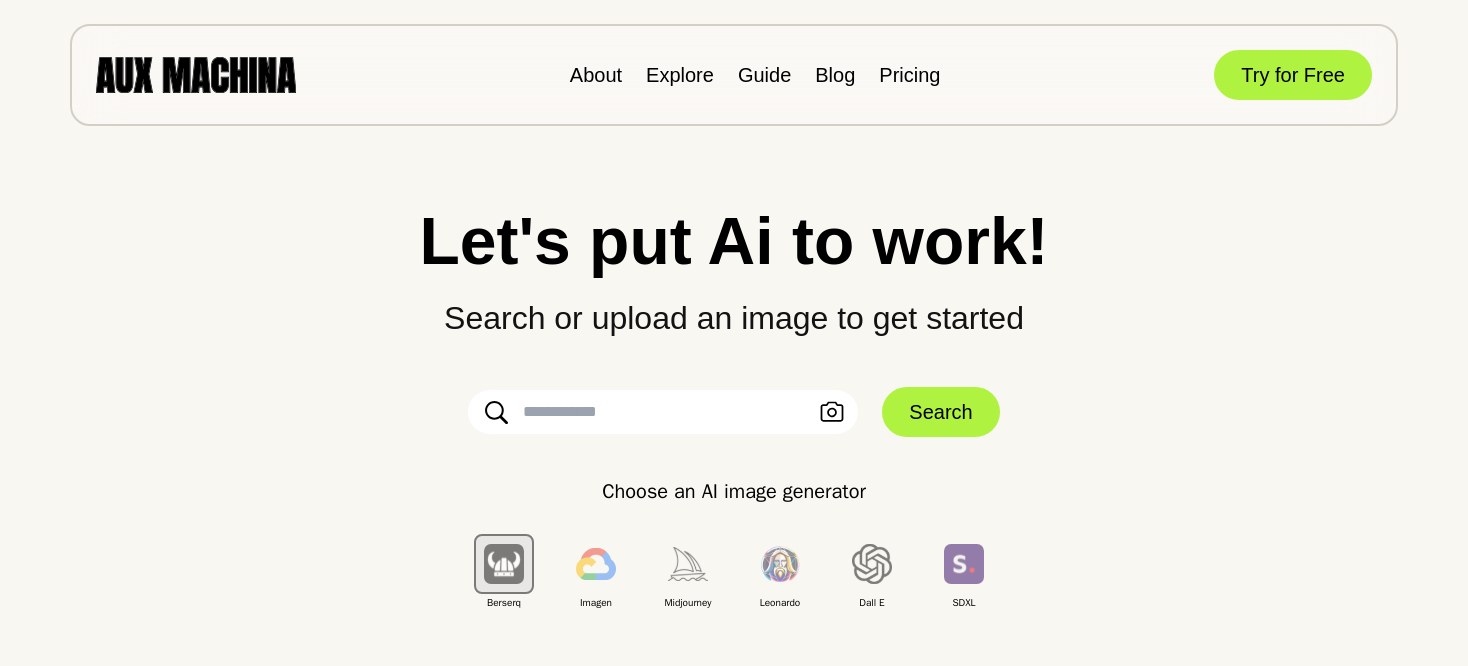 scroll, scrollTop: 0, scrollLeft: 0, axis: both 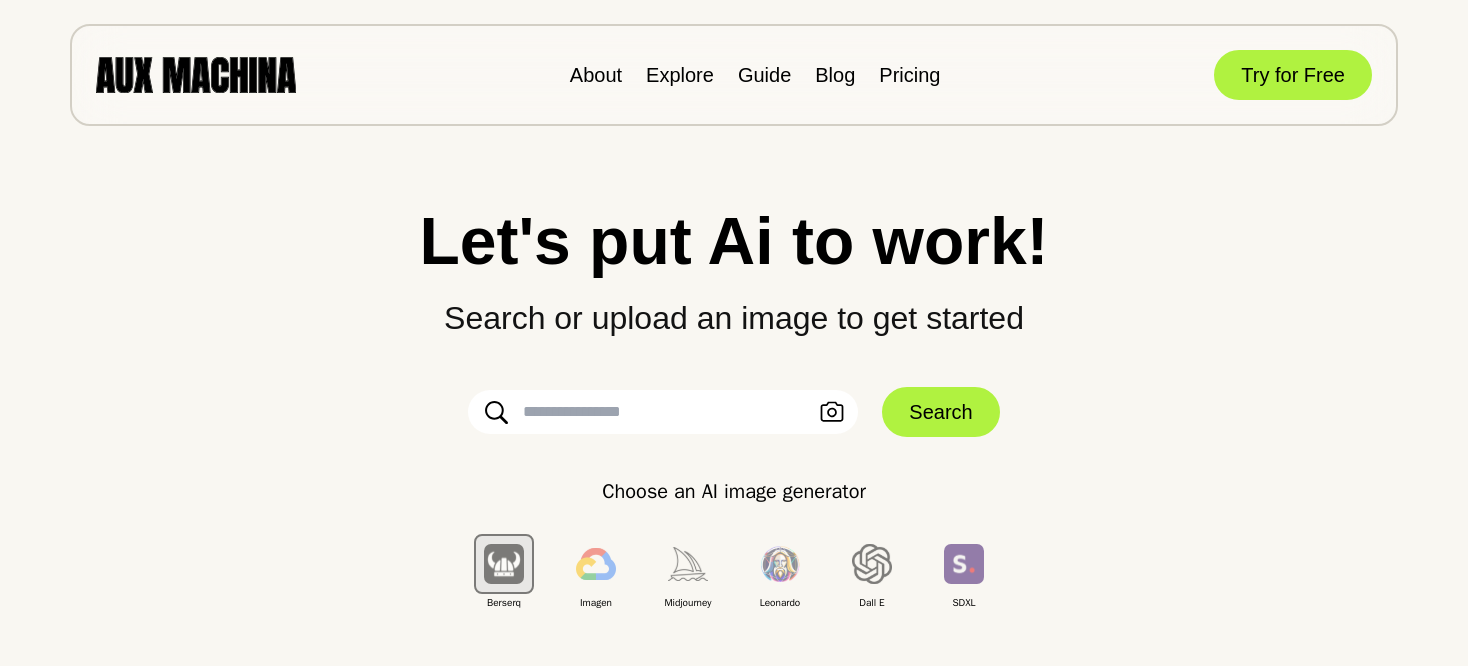 click at bounding box center (663, 412) 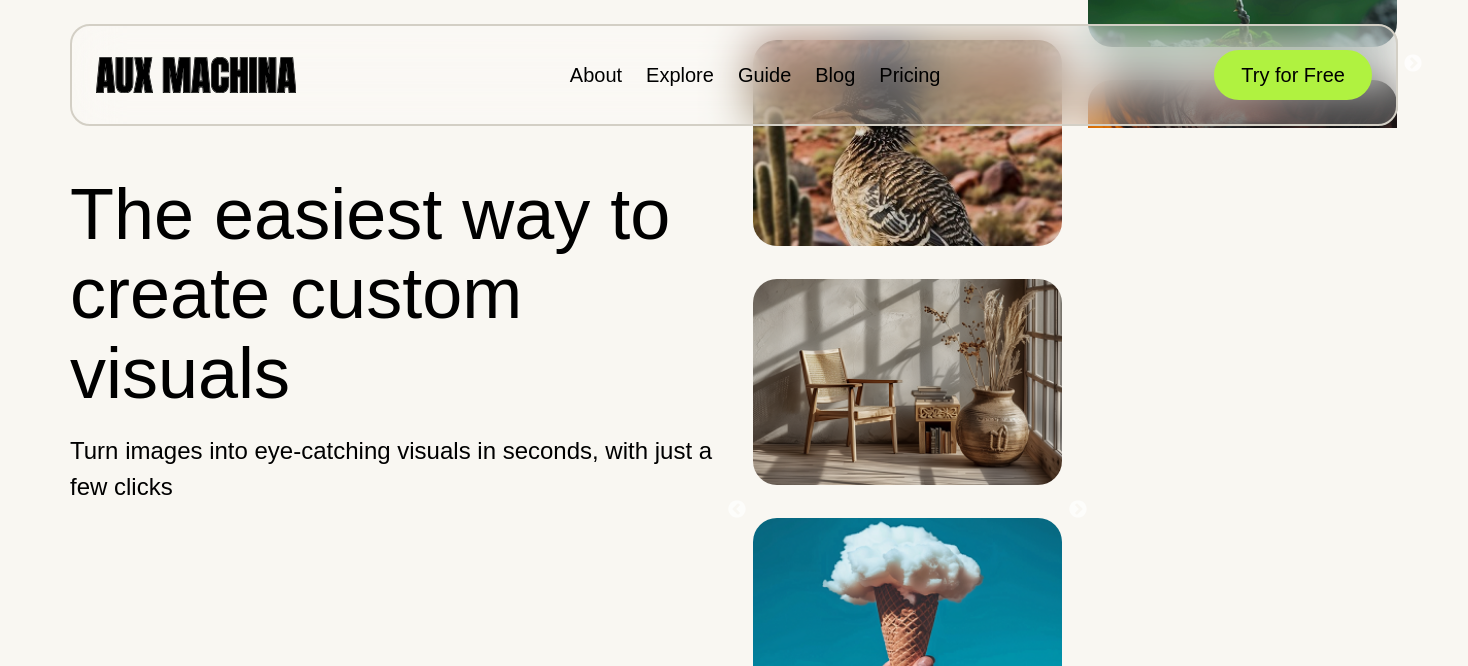 scroll, scrollTop: 100, scrollLeft: 0, axis: vertical 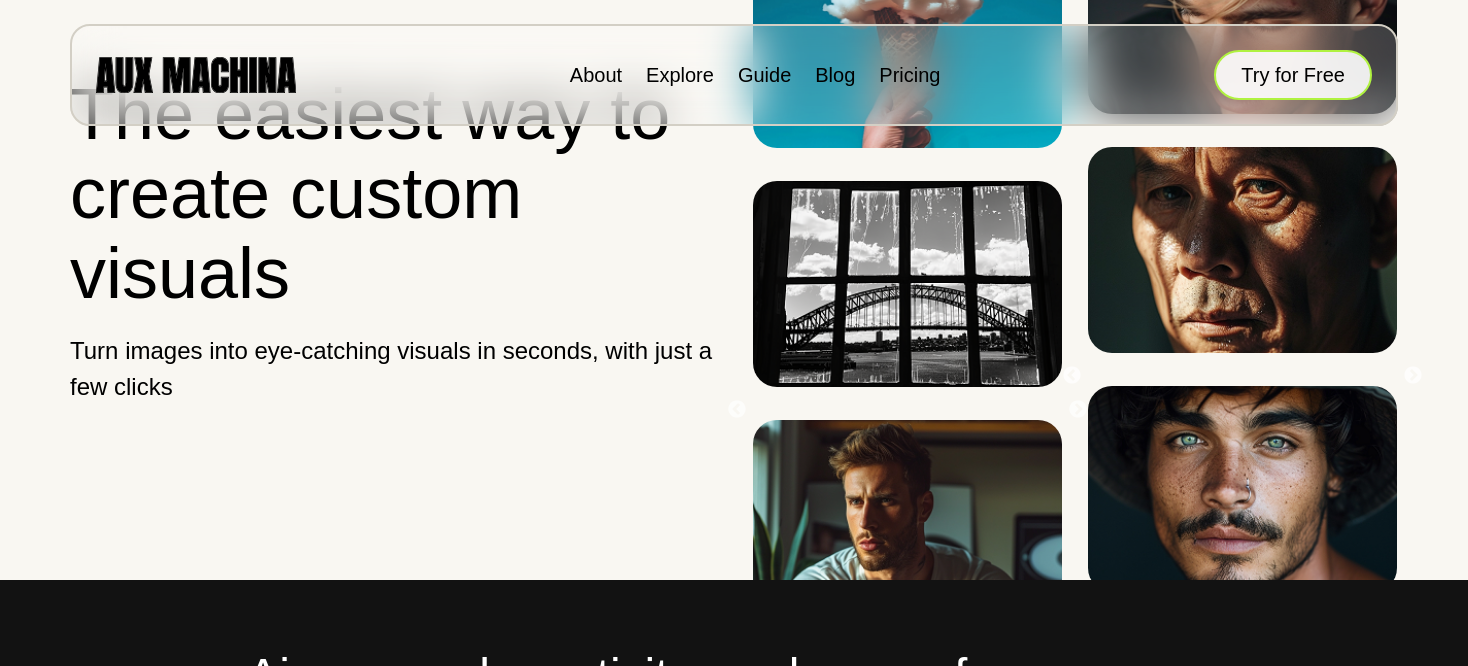 click on "Try for Free" at bounding box center [1293, 75] 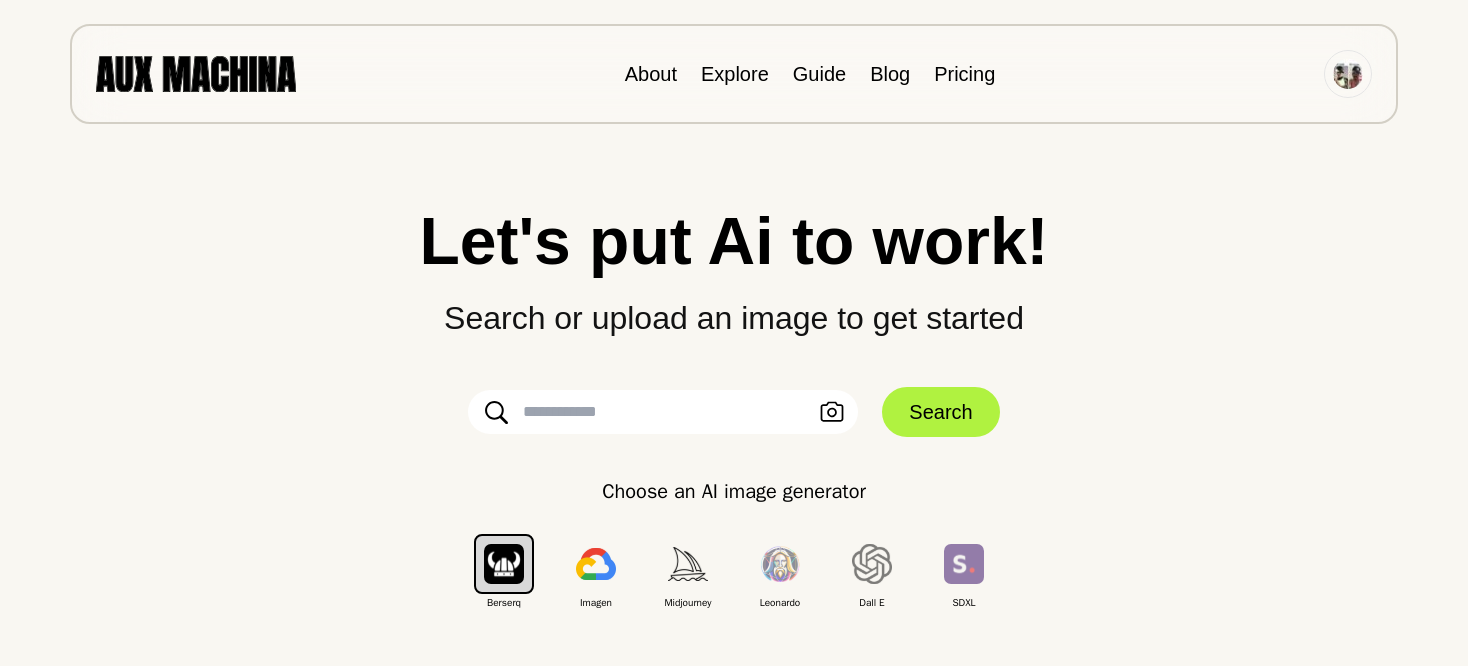 scroll, scrollTop: 0, scrollLeft: 0, axis: both 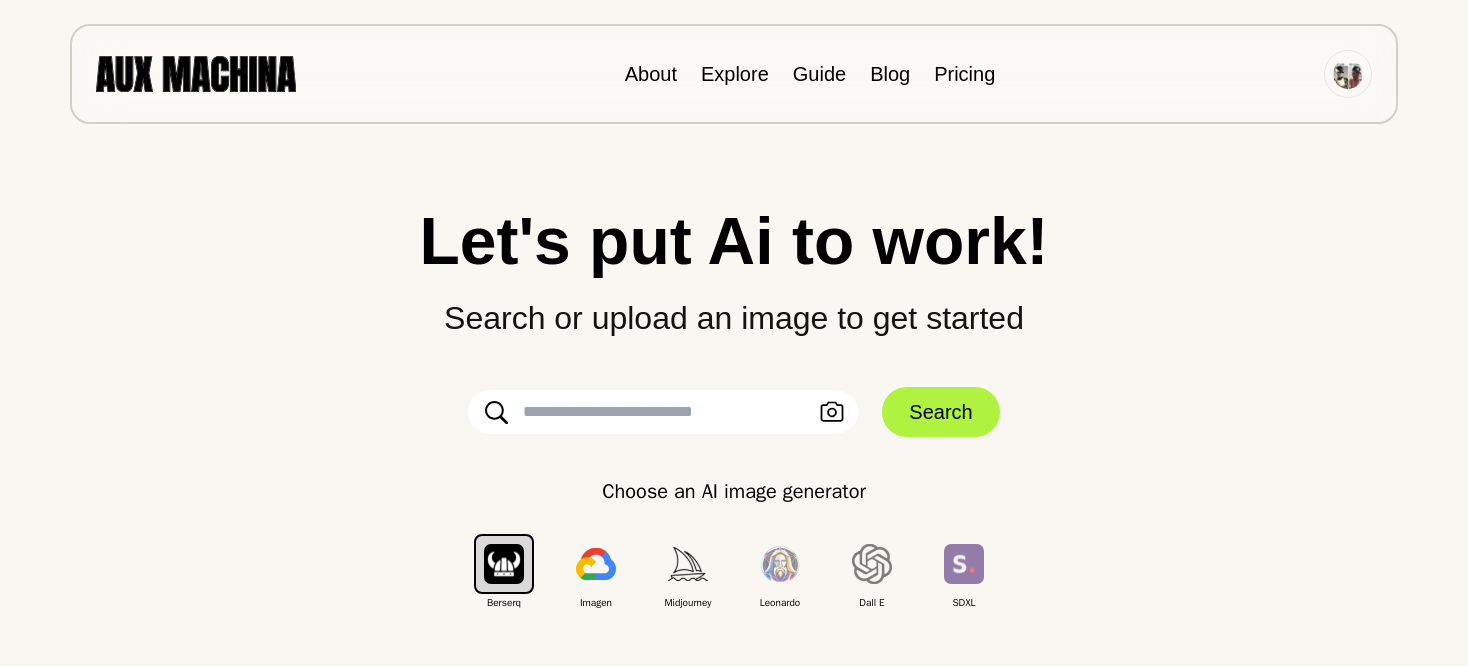 click on "Upload an Image Search" at bounding box center (734, 412) 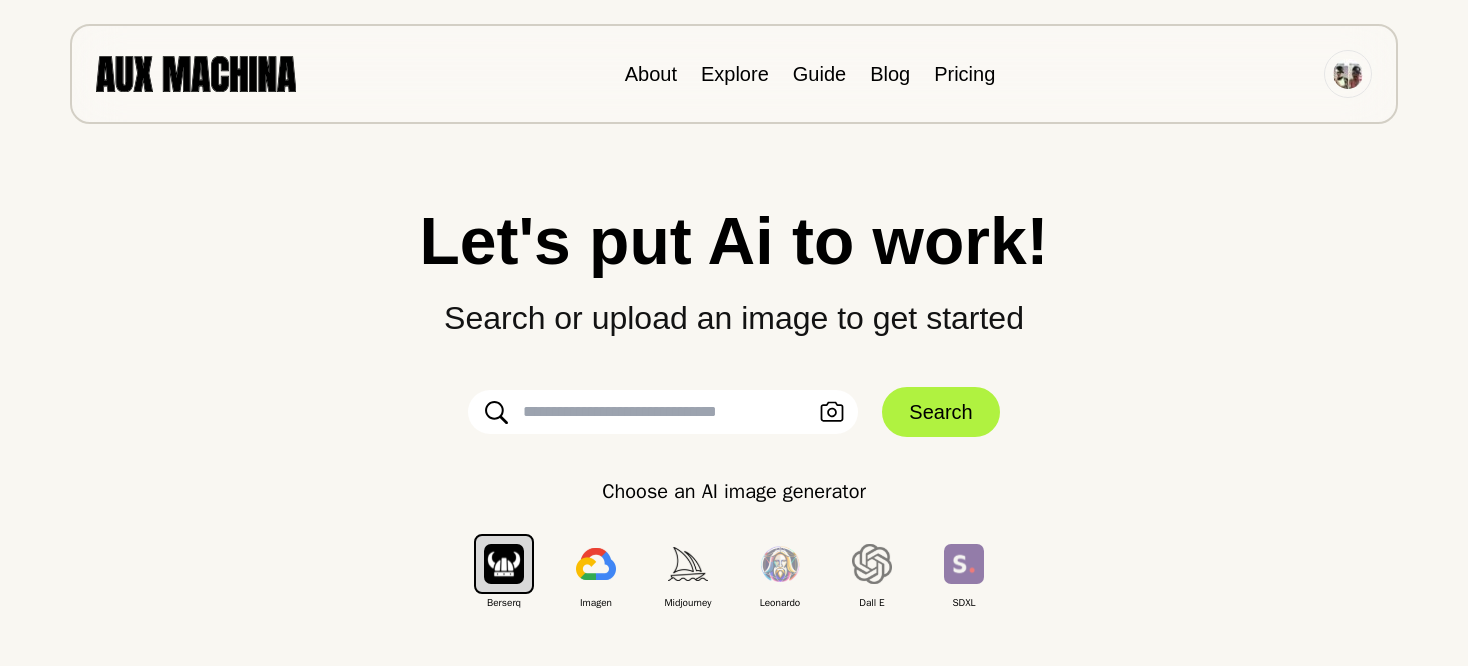 click at bounding box center (663, 412) 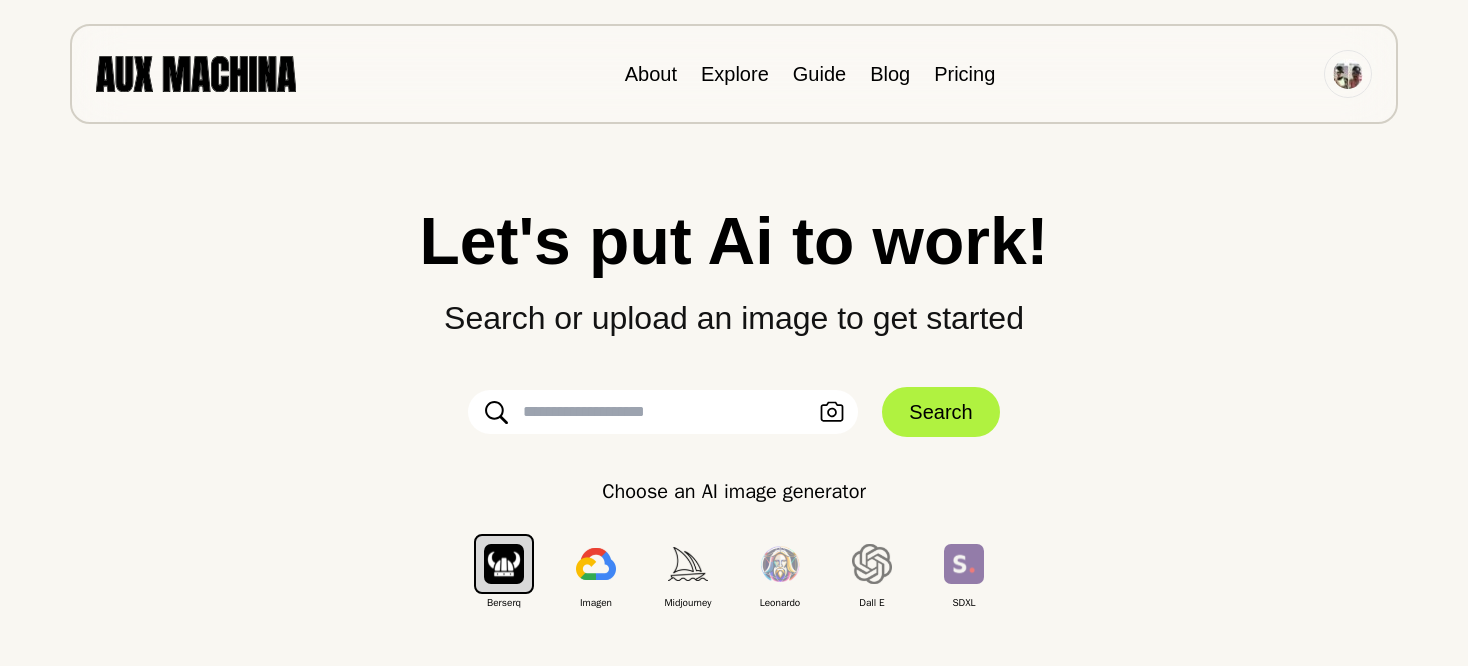 type on "**********" 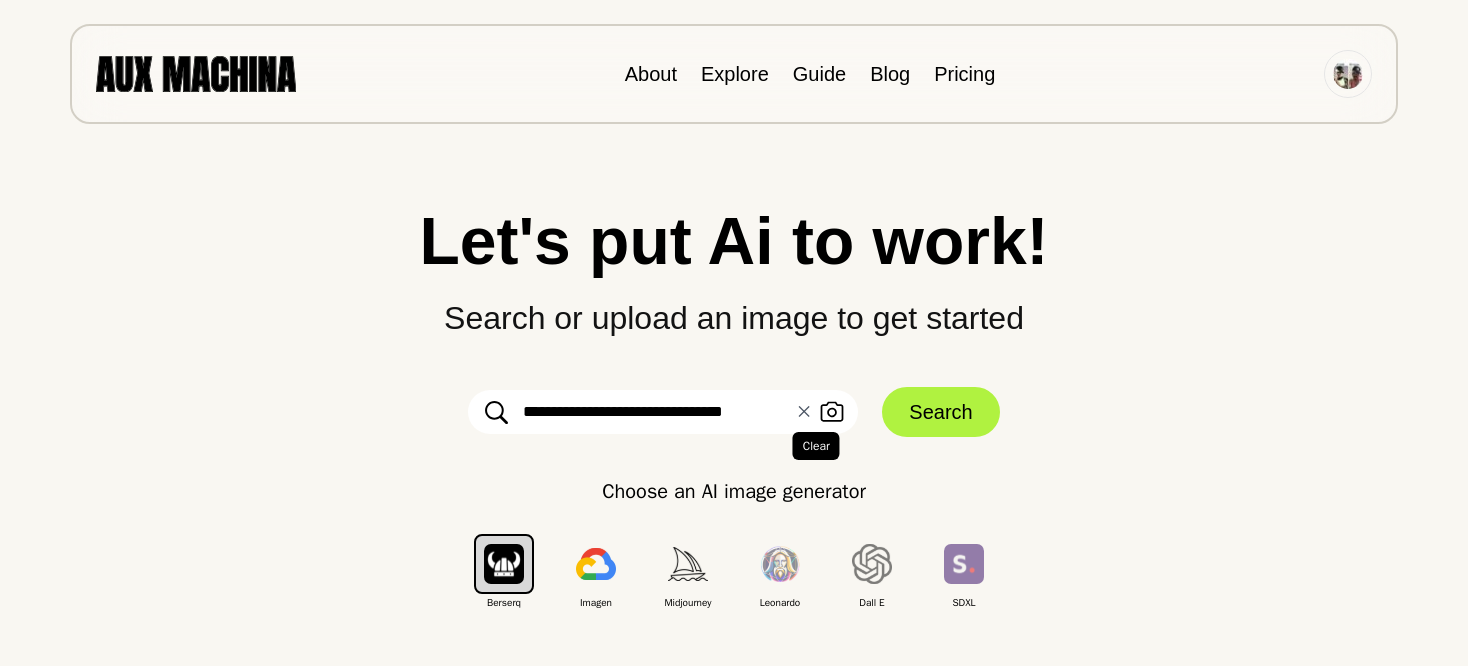 click on "✕ Clear" at bounding box center [804, 412] 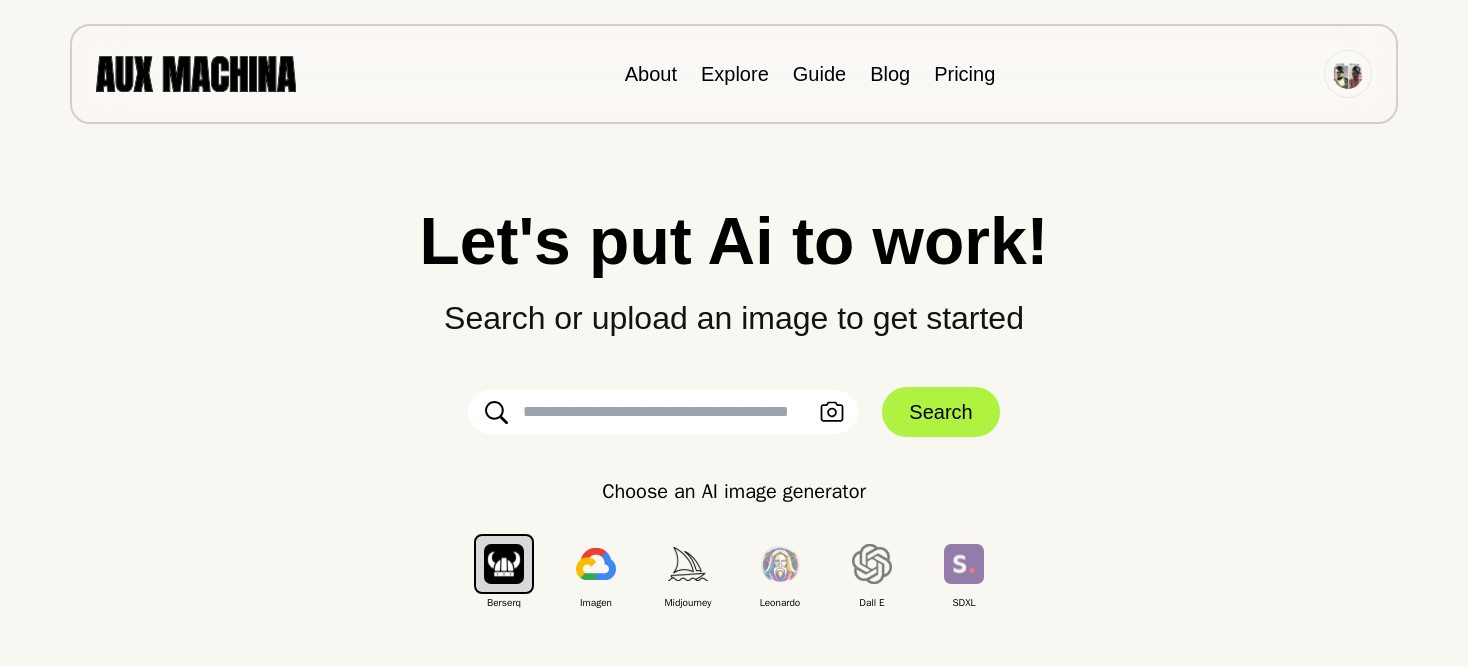 click at bounding box center (663, 412) 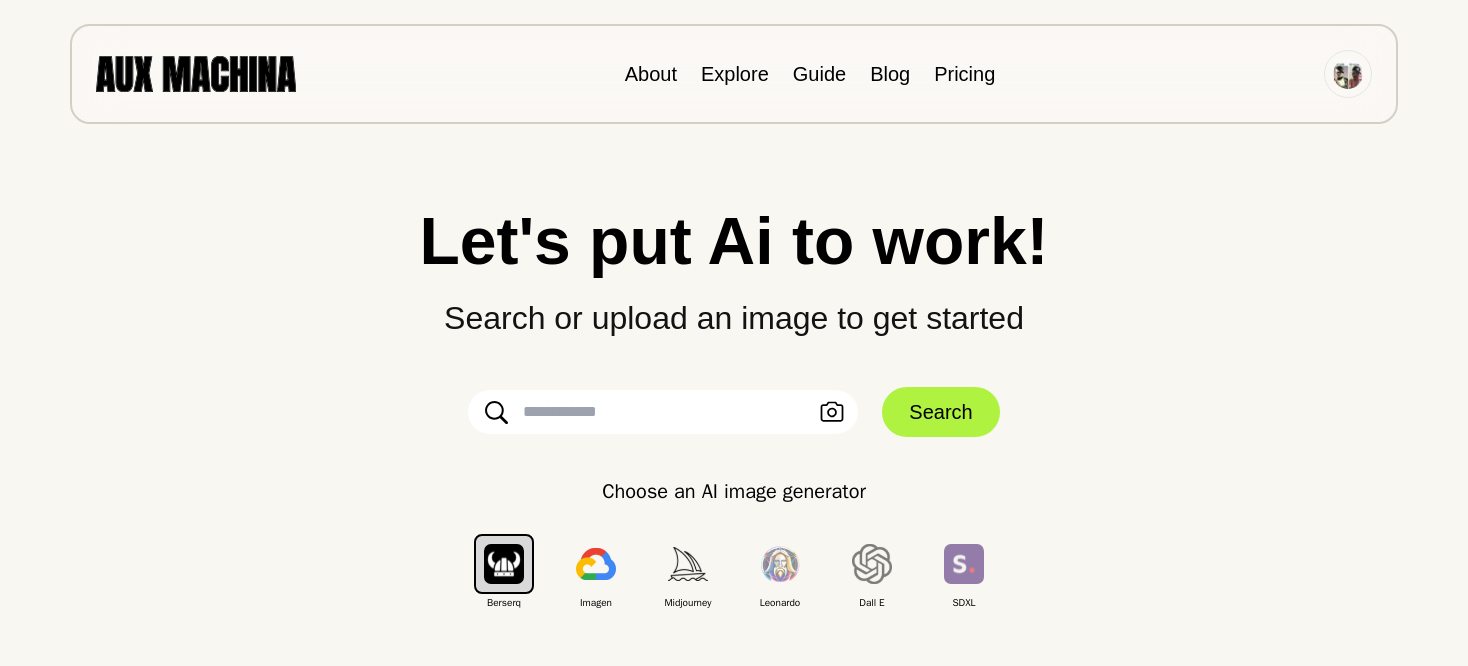 click at bounding box center (663, 412) 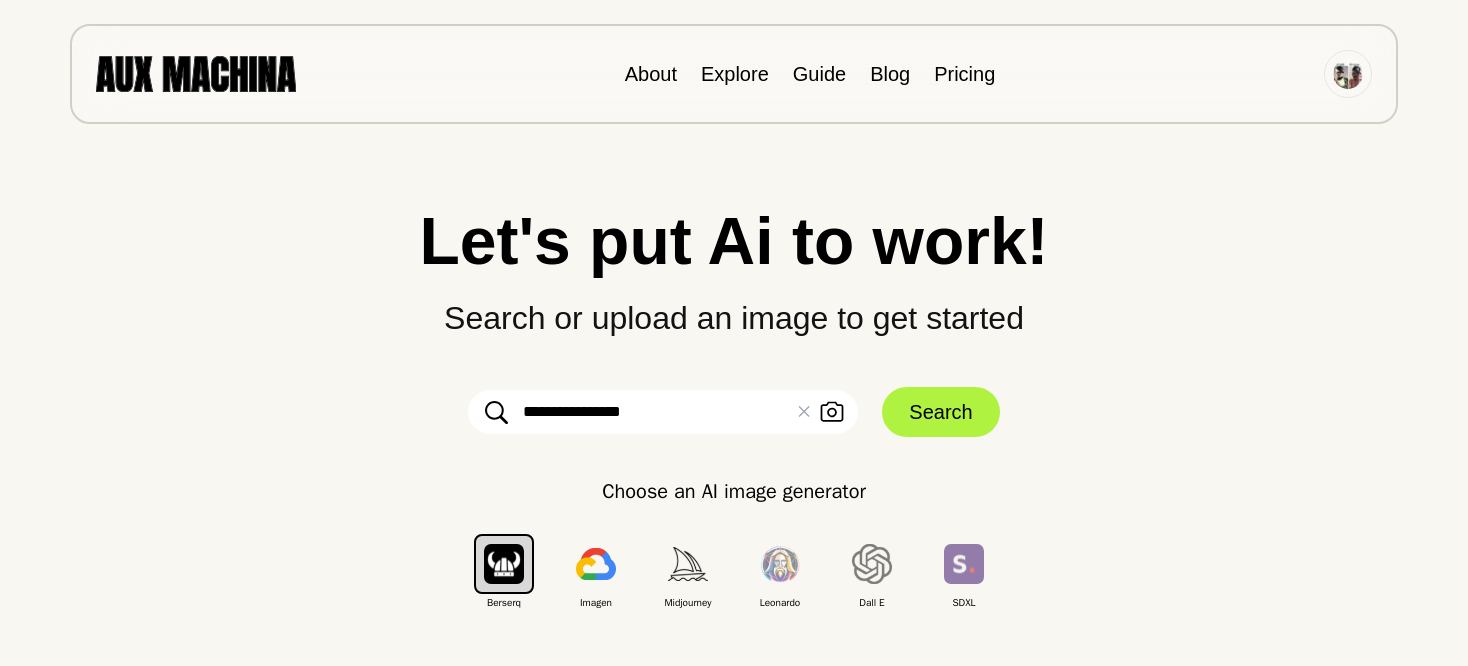 click on "Search" at bounding box center [940, 412] 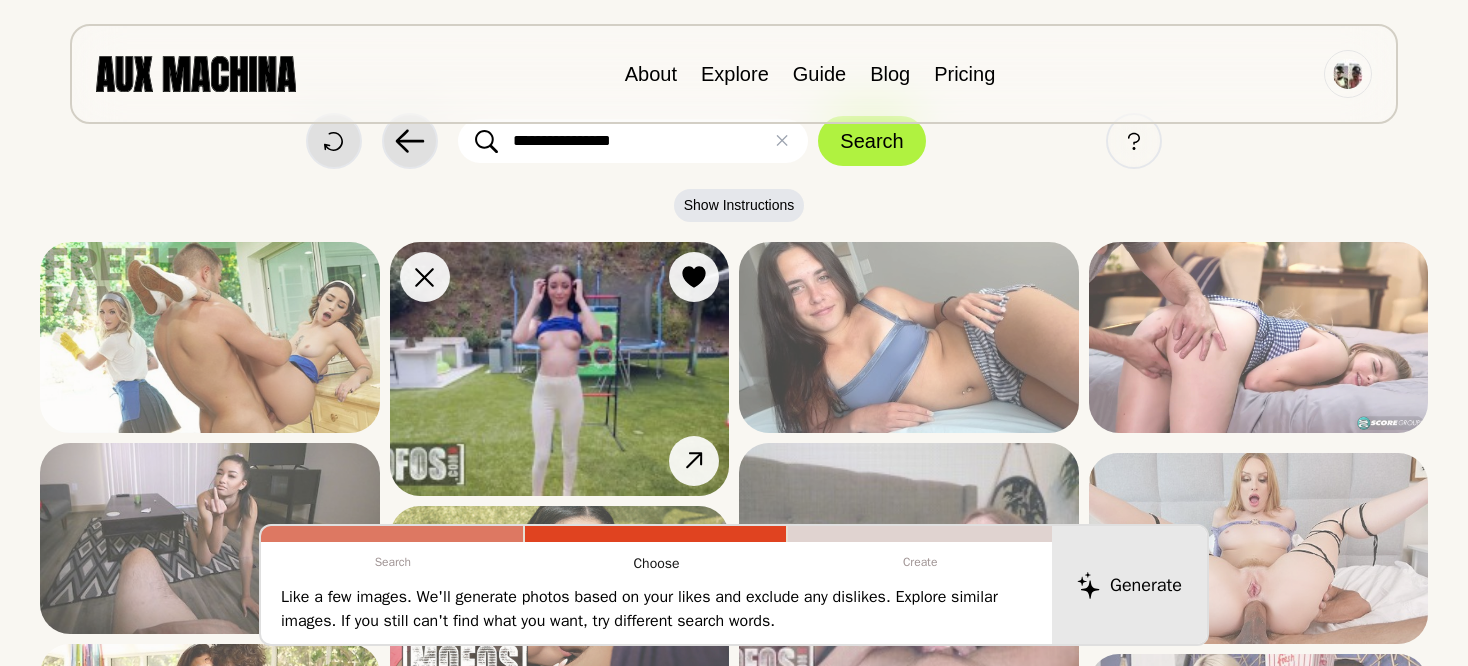 scroll, scrollTop: 0, scrollLeft: 0, axis: both 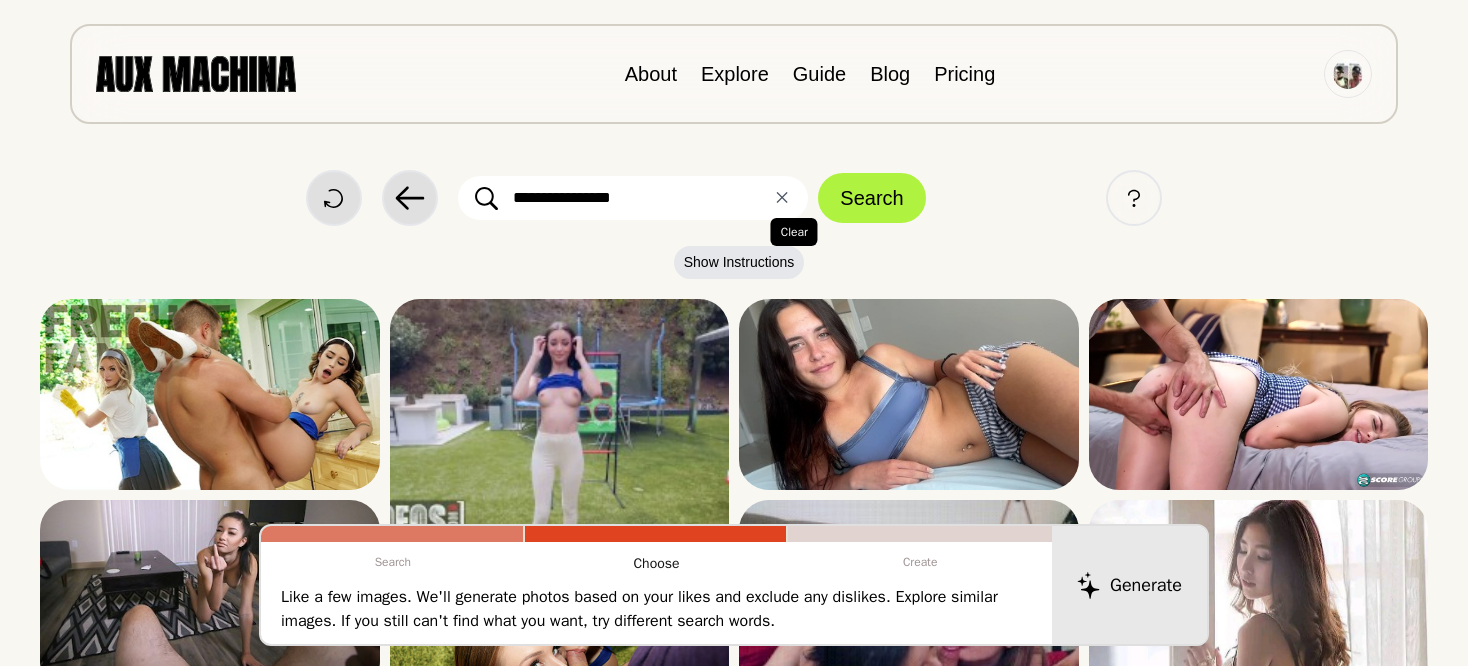 click on "✕ Clear" at bounding box center [782, 198] 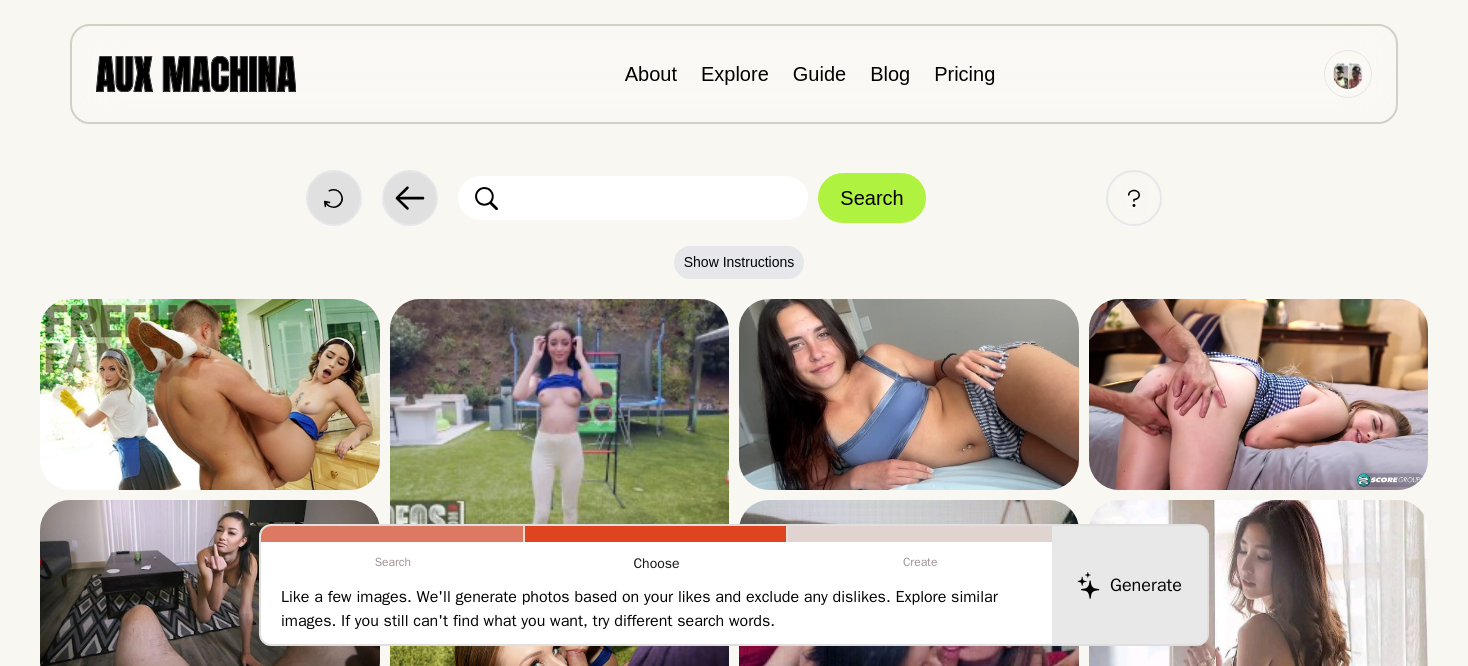 click at bounding box center (633, 198) 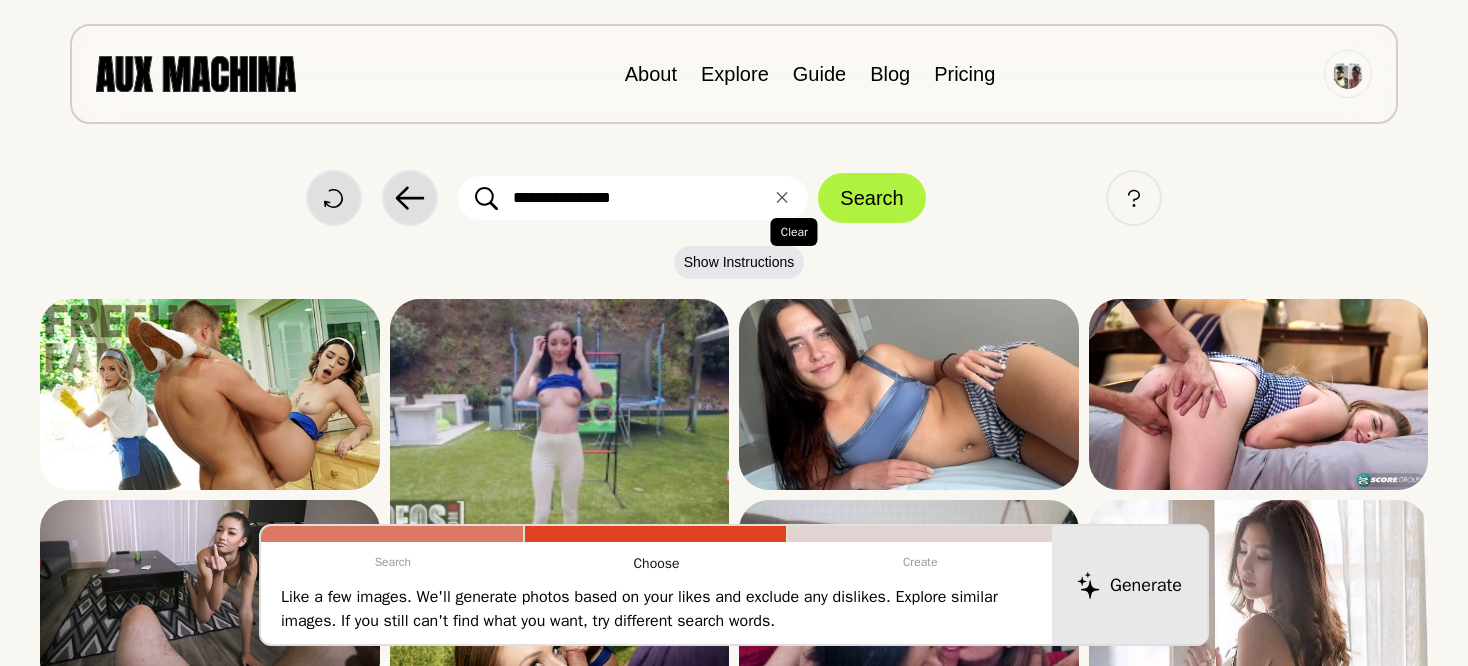 click on "✕ Clear" at bounding box center [782, 198] 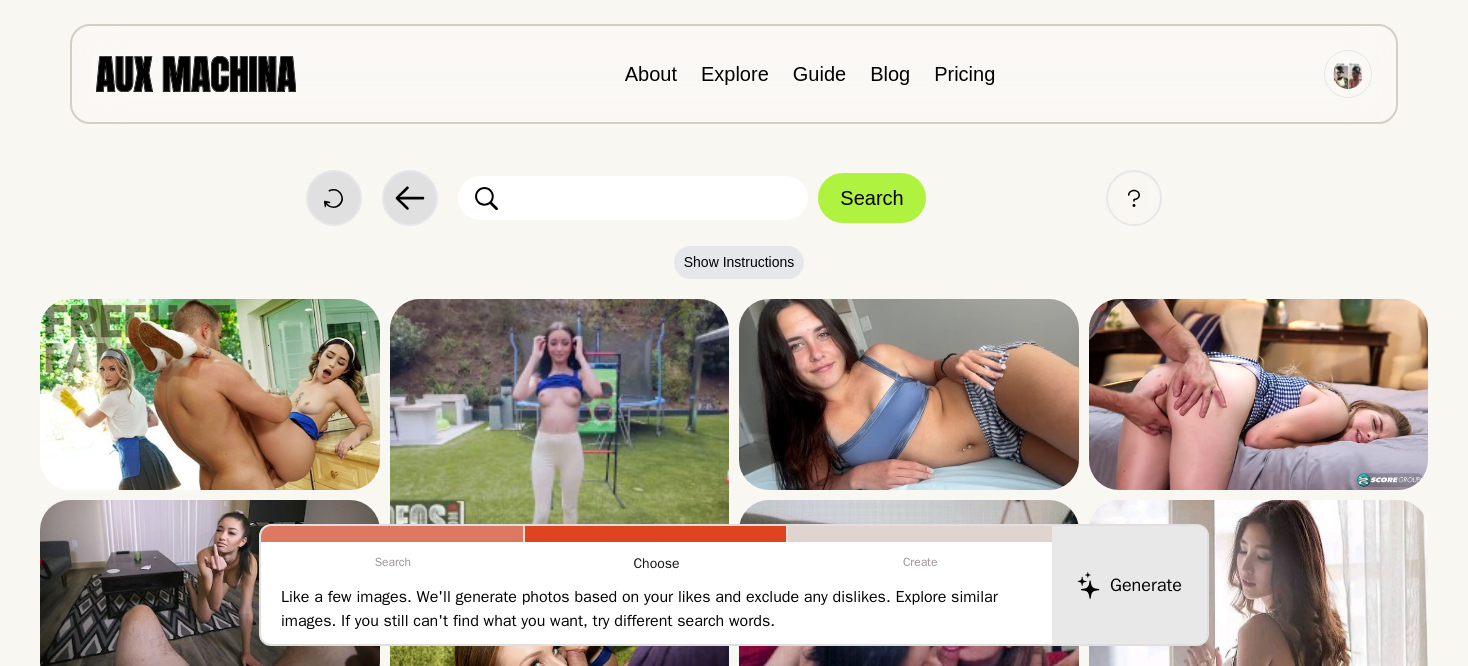 click at bounding box center (633, 198) 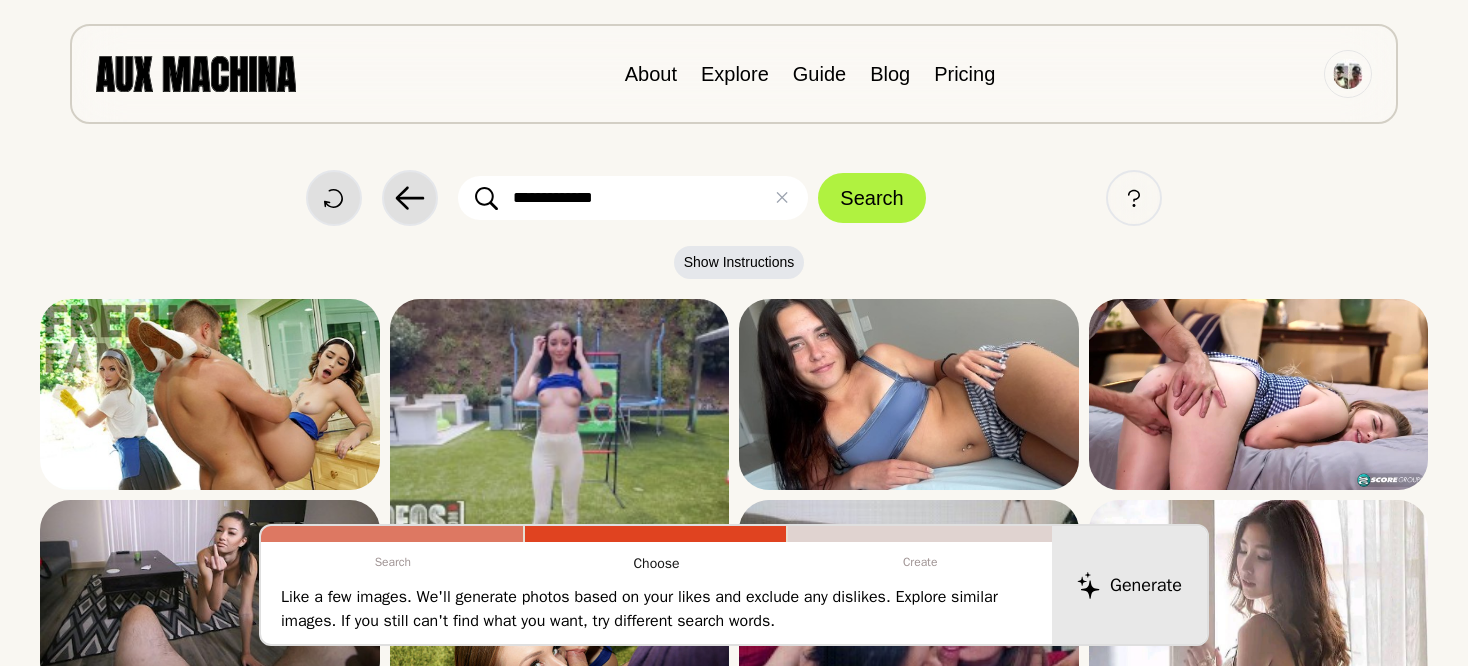 type on "**********" 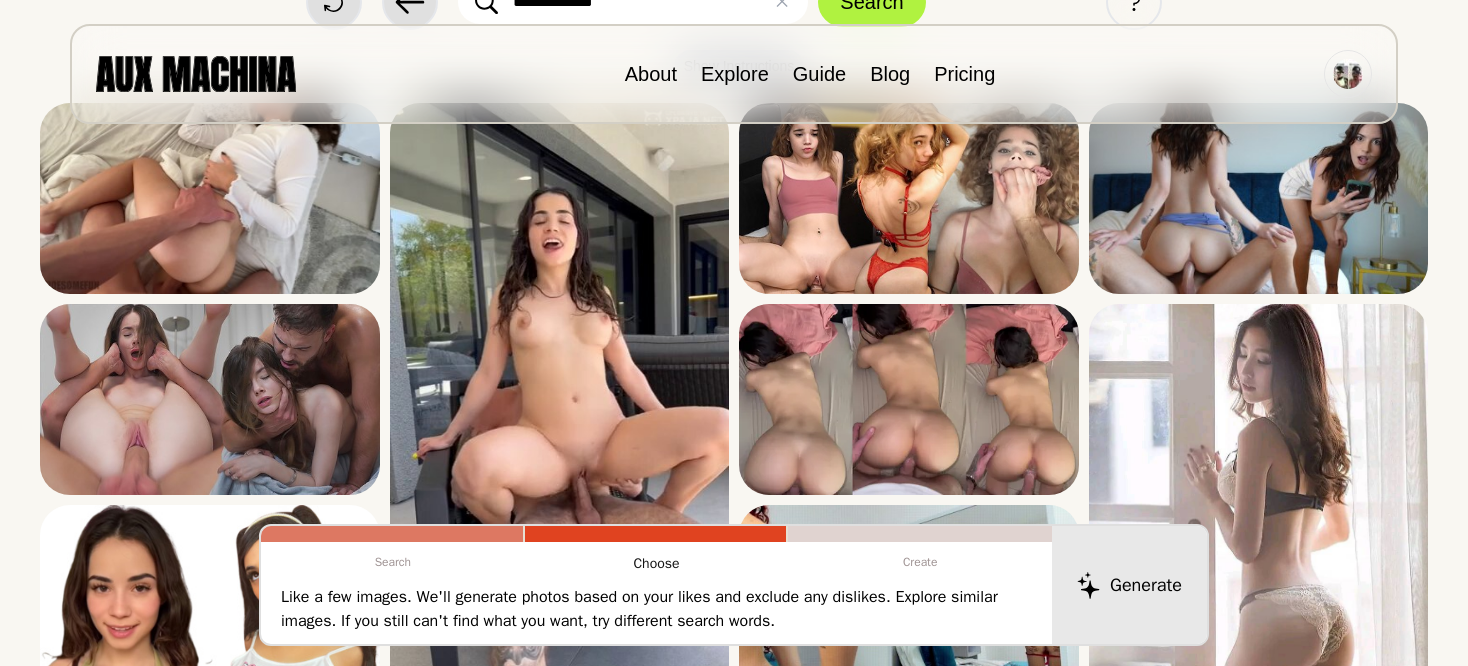 scroll, scrollTop: 200, scrollLeft: 0, axis: vertical 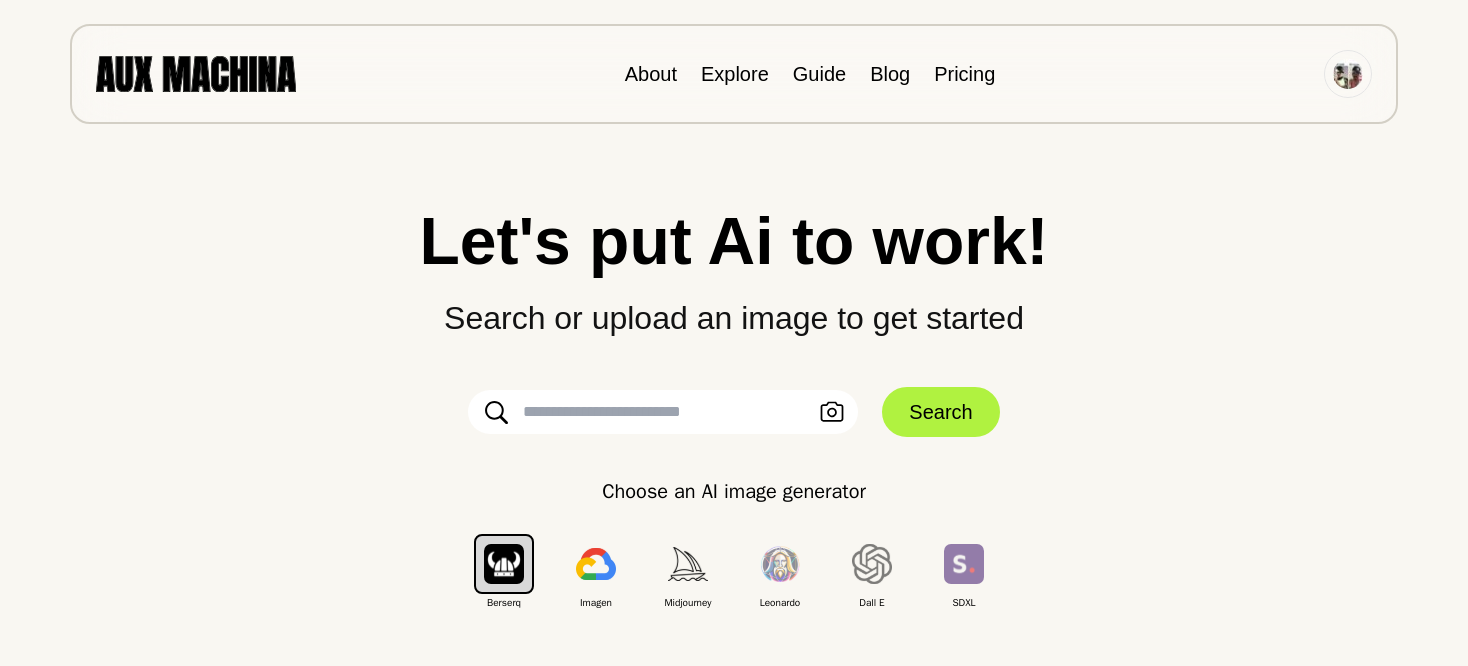 click at bounding box center [663, 412] 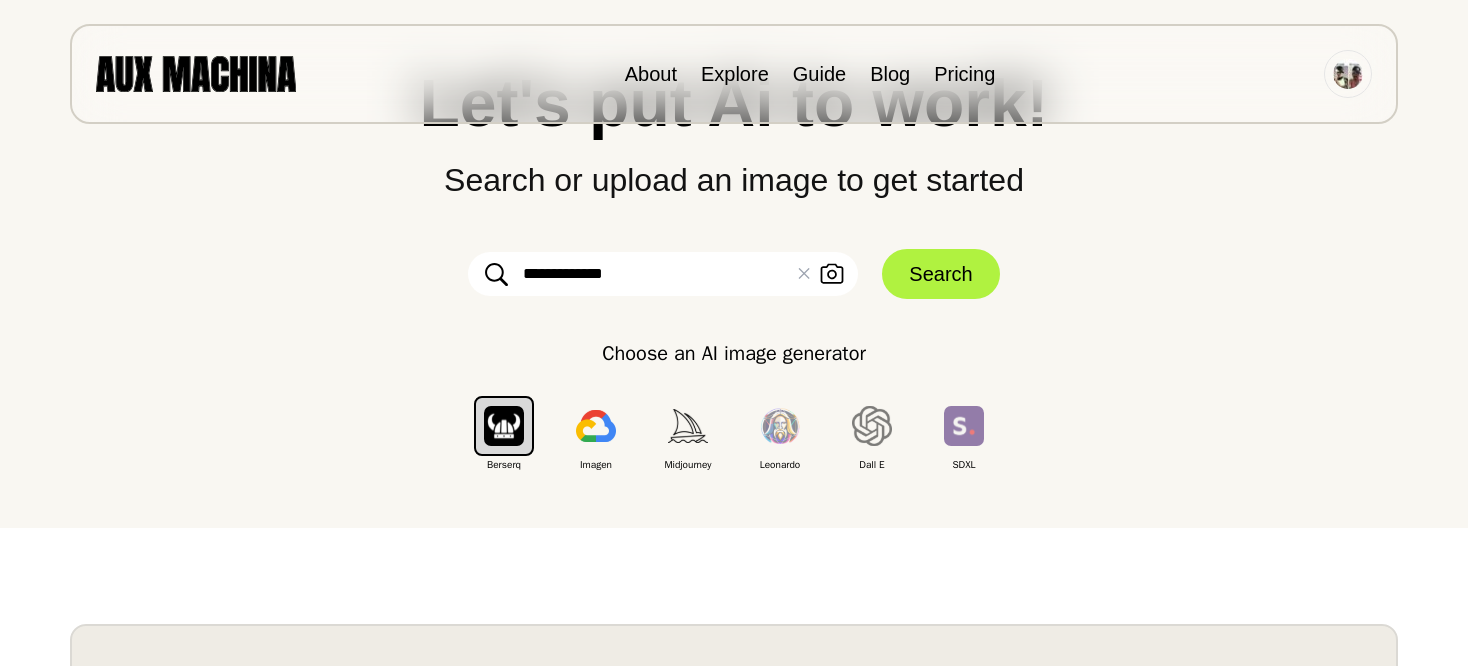 scroll, scrollTop: 100, scrollLeft: 0, axis: vertical 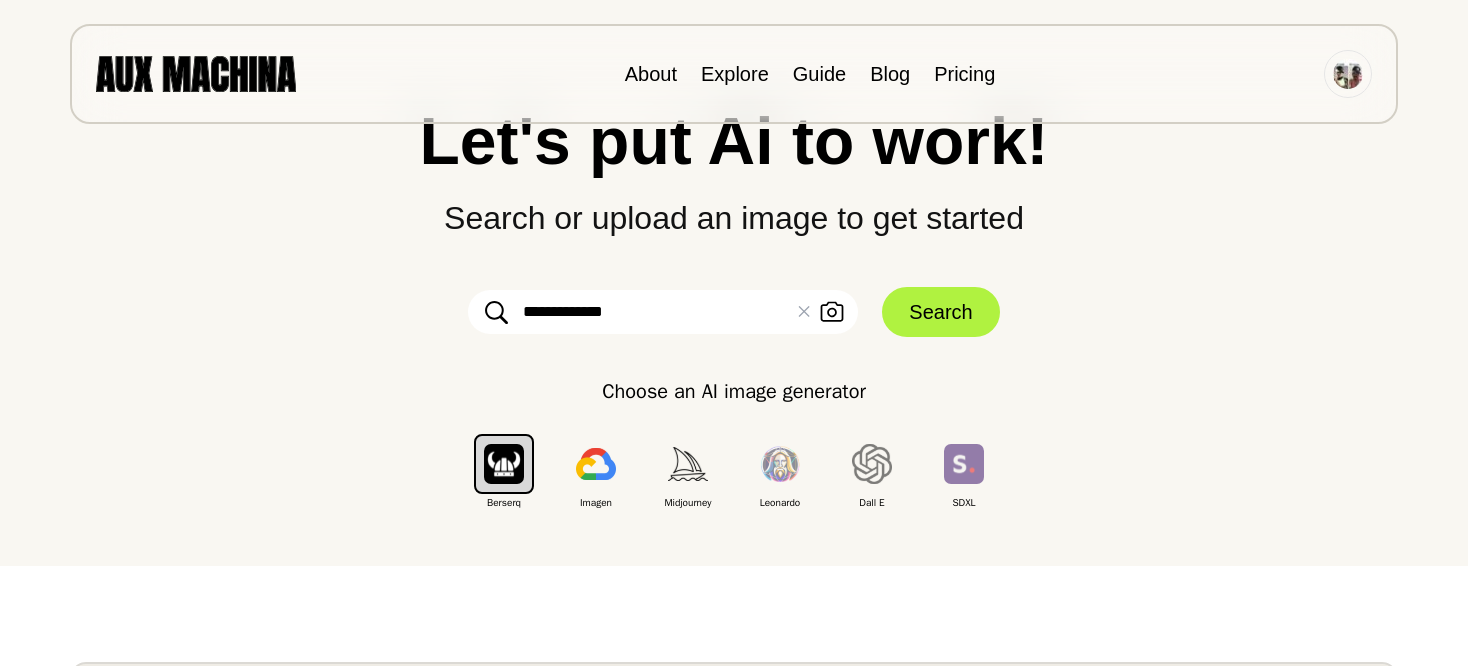 drag, startPoint x: 651, startPoint y: 310, endPoint x: 502, endPoint y: 294, distance: 149.8566 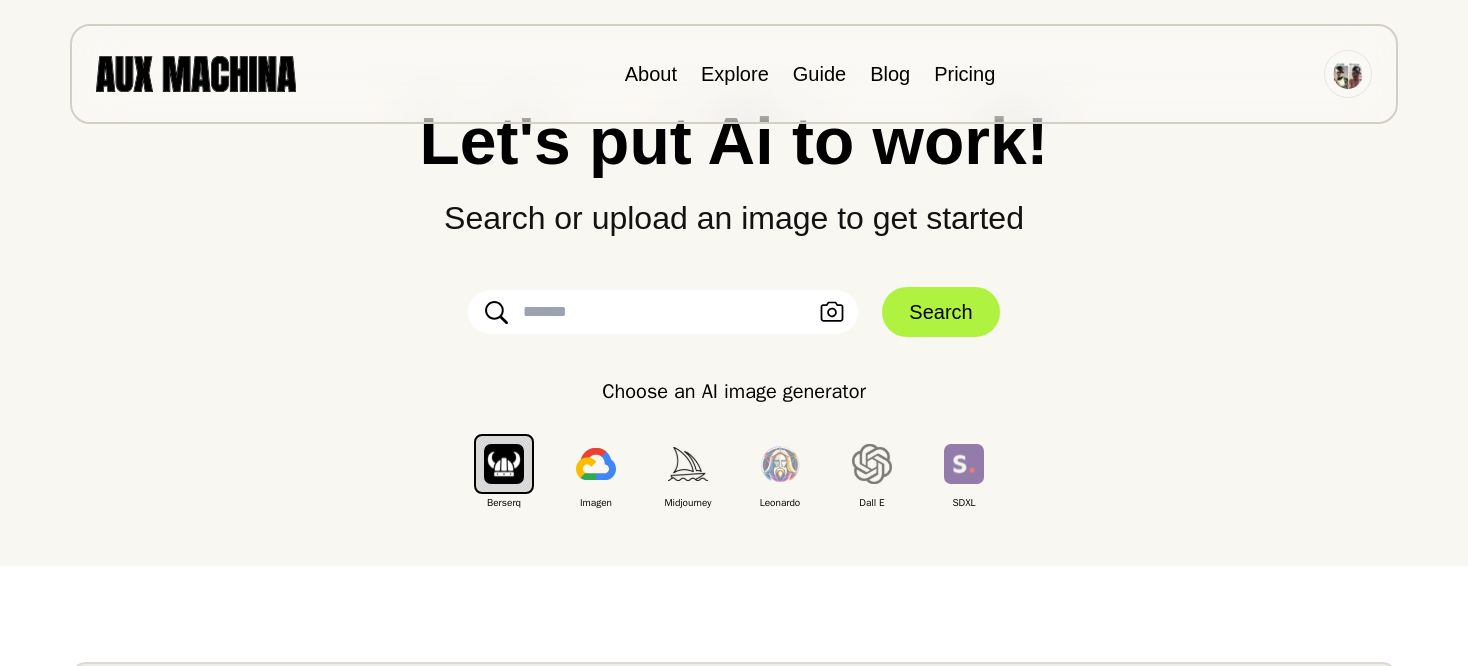 type 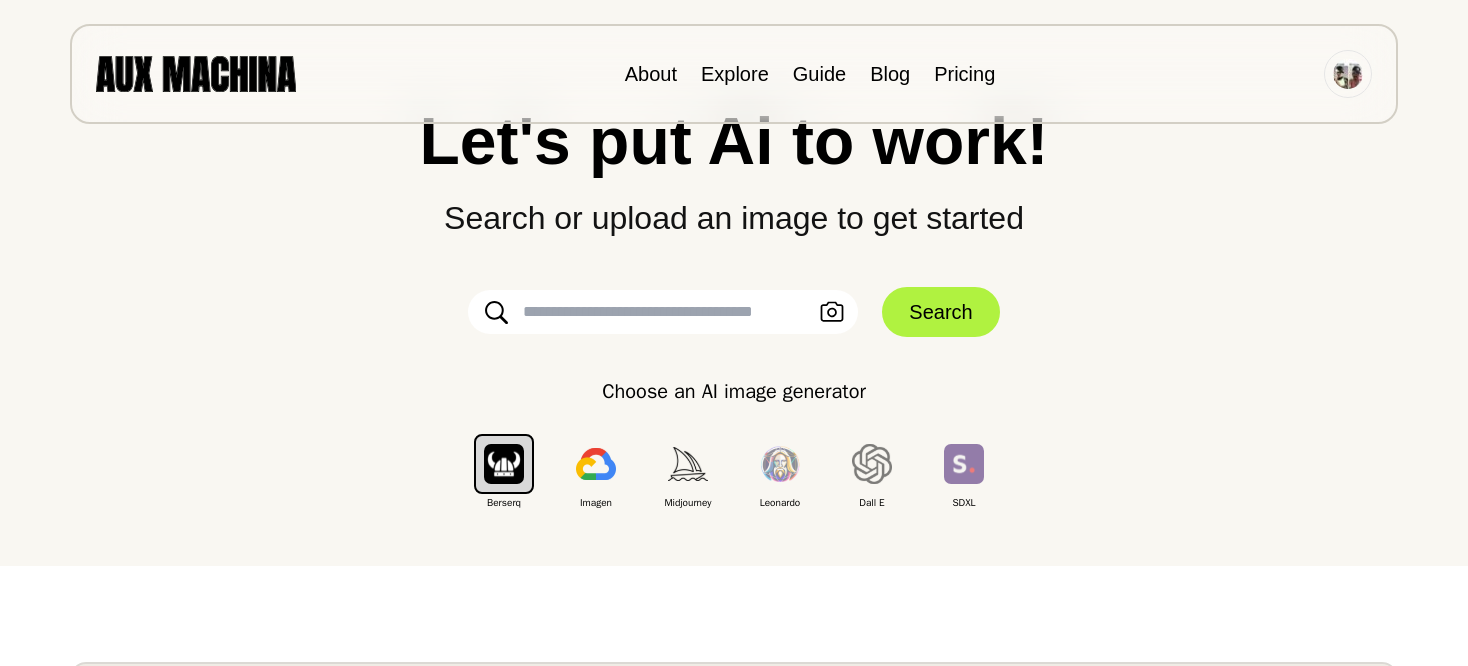 click at bounding box center (663, 312) 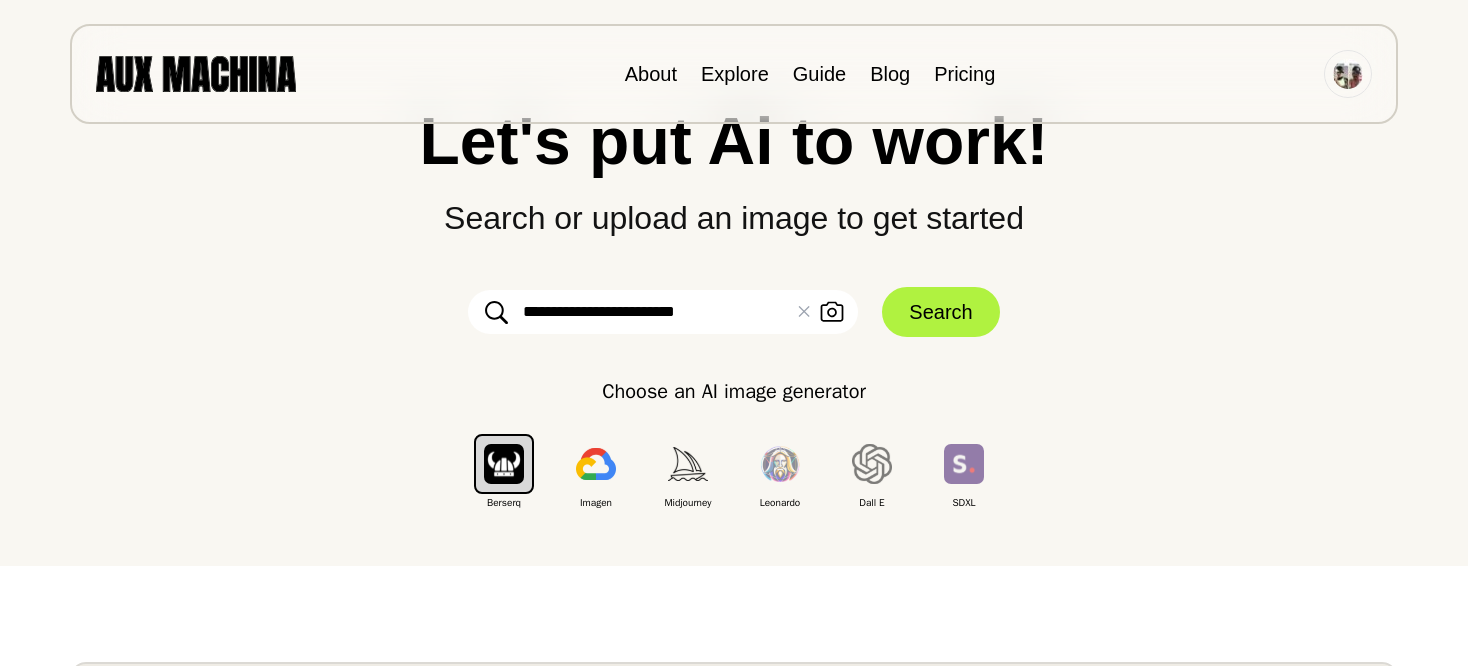 click on "Search" at bounding box center (940, 312) 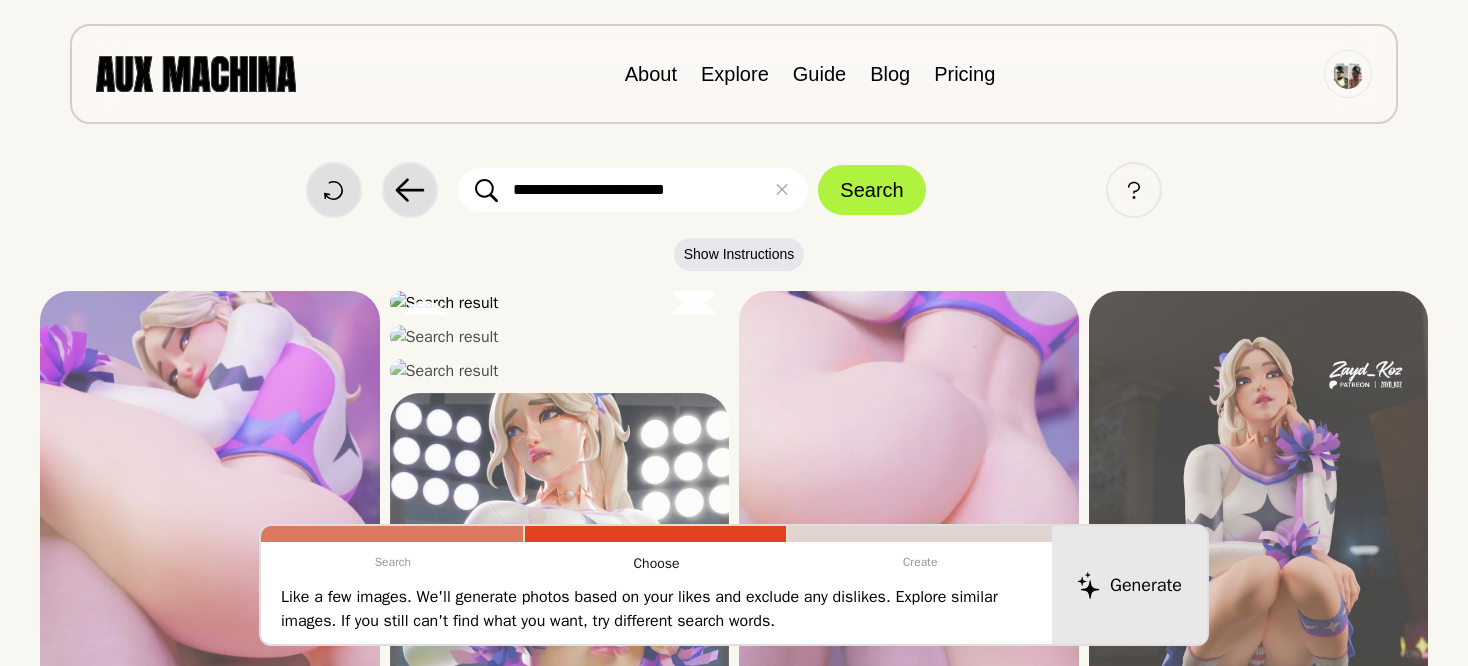 scroll, scrollTop: 0, scrollLeft: 0, axis: both 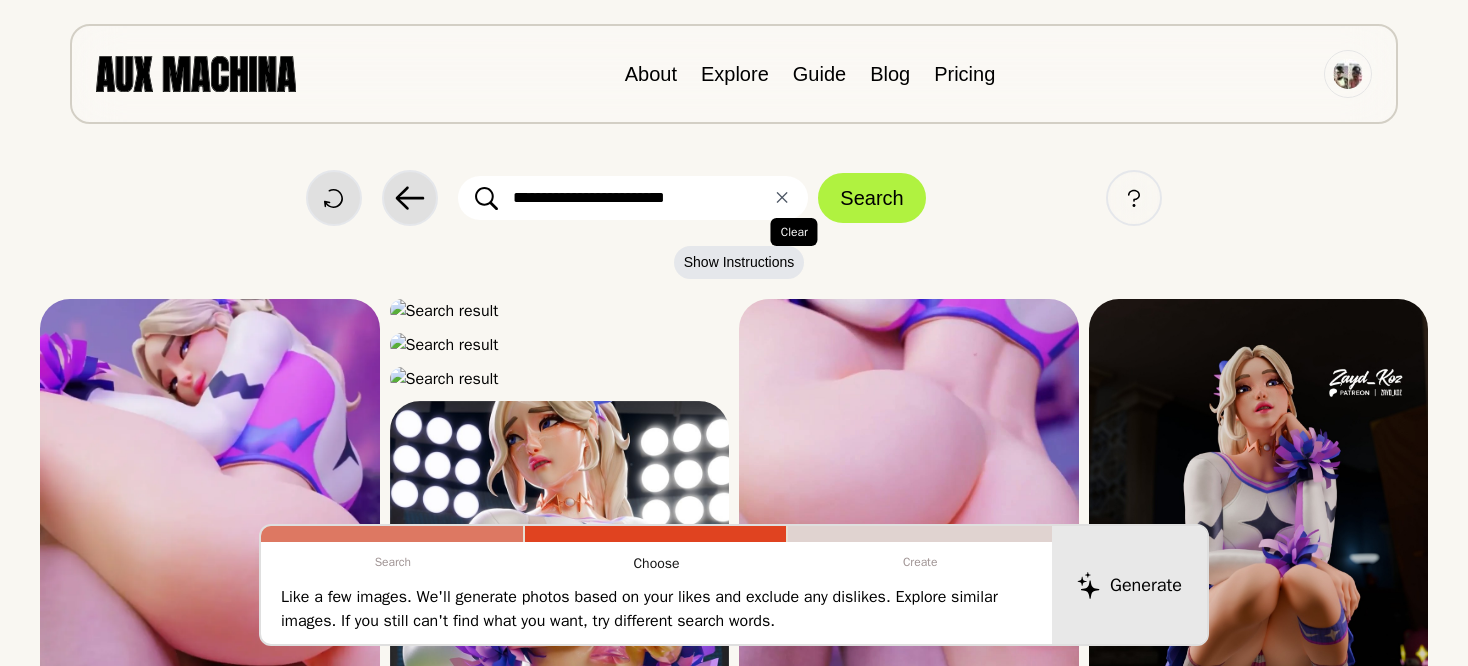 click on "✕ Clear" at bounding box center [782, 198] 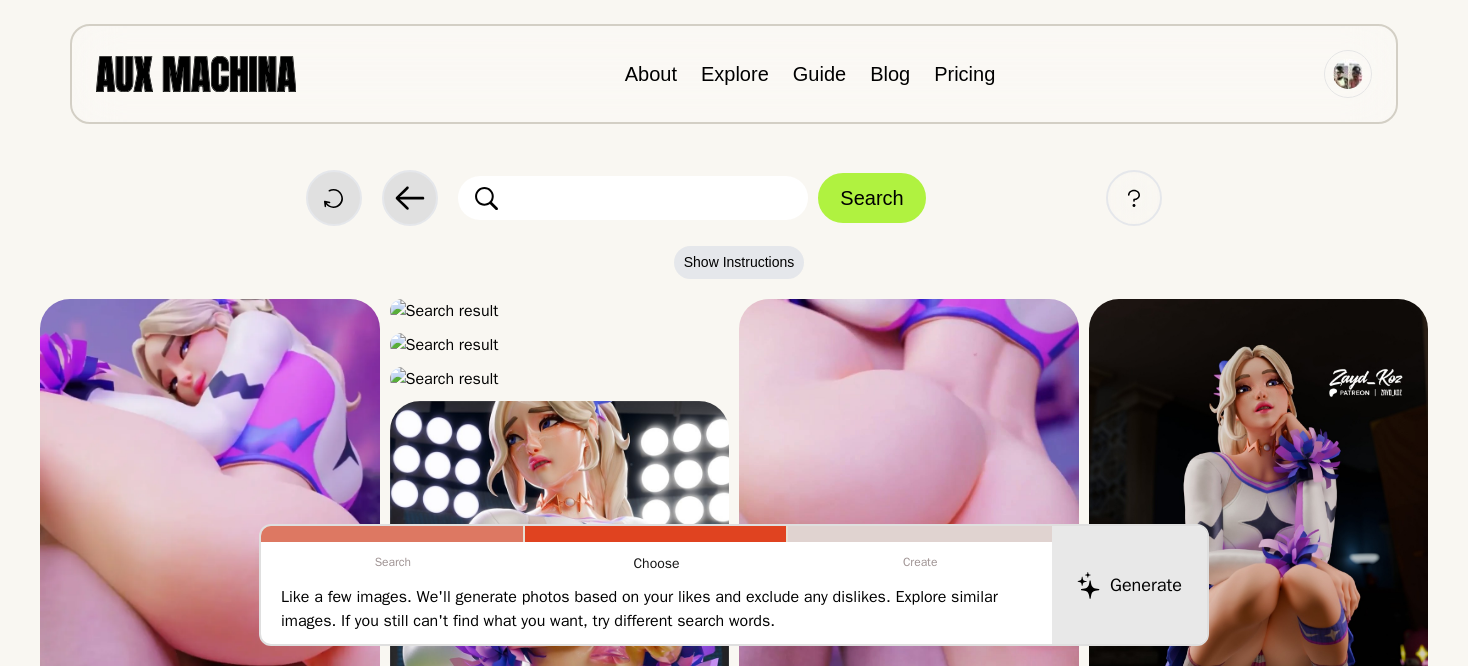 click at bounding box center (633, 198) 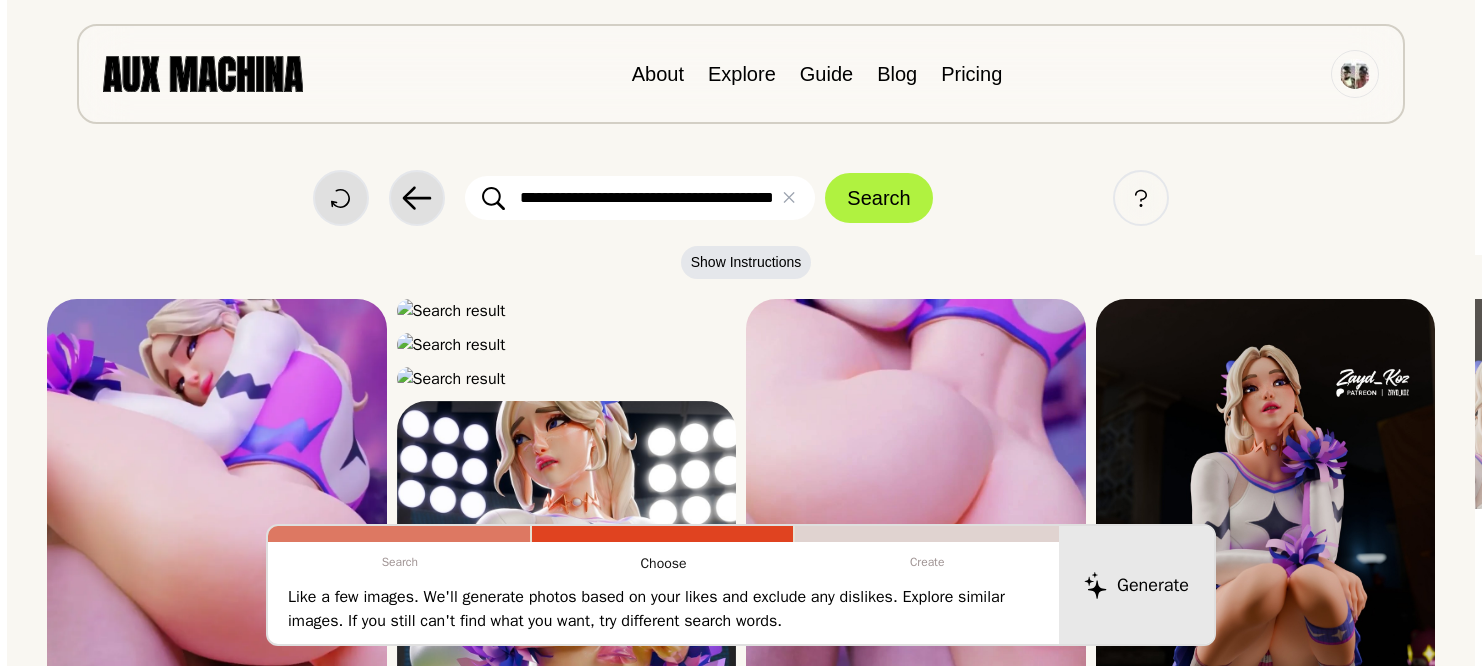 scroll, scrollTop: 0, scrollLeft: 26, axis: horizontal 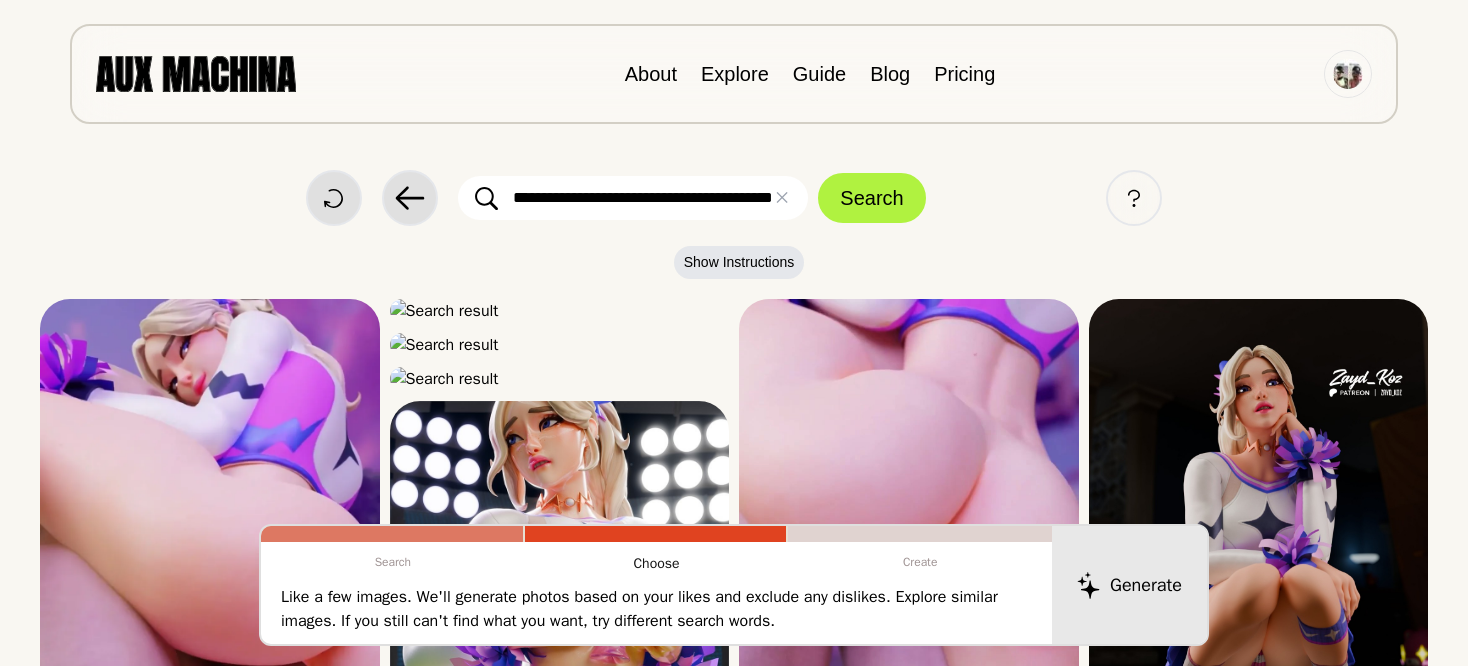 type on "**********" 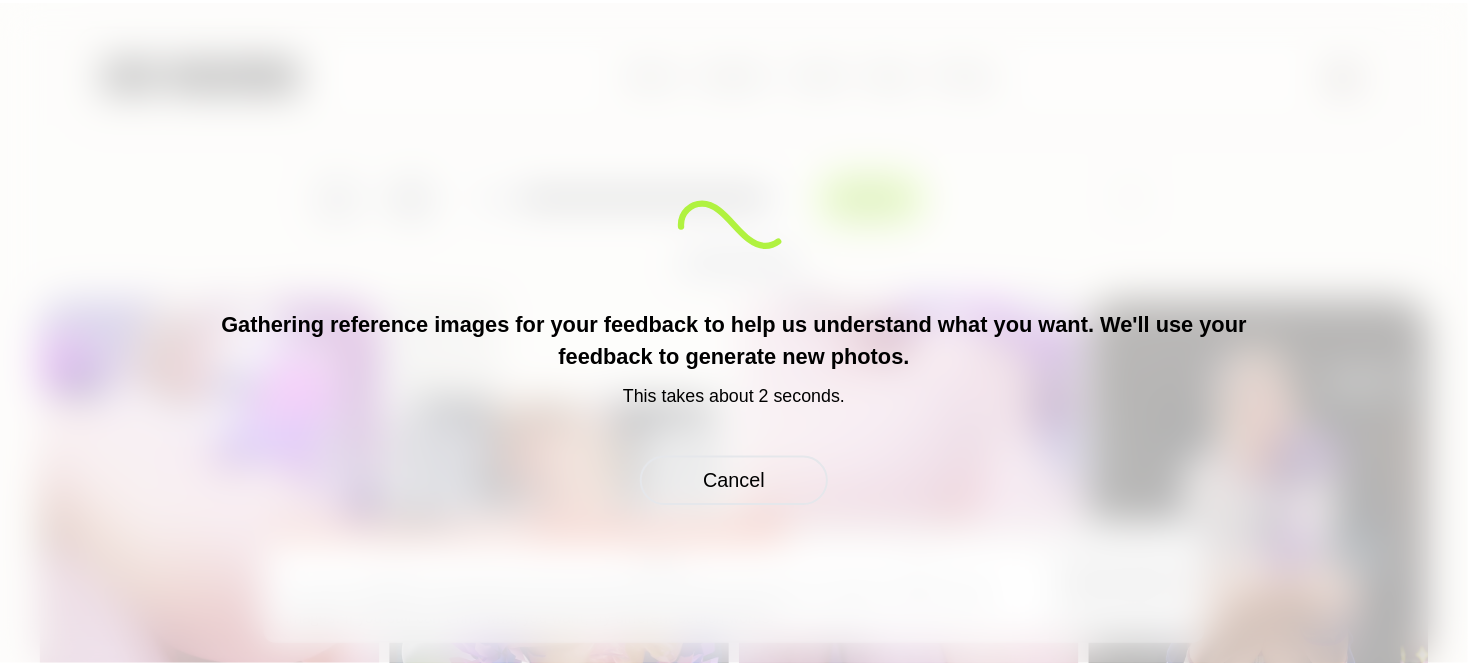 scroll, scrollTop: 0, scrollLeft: 0, axis: both 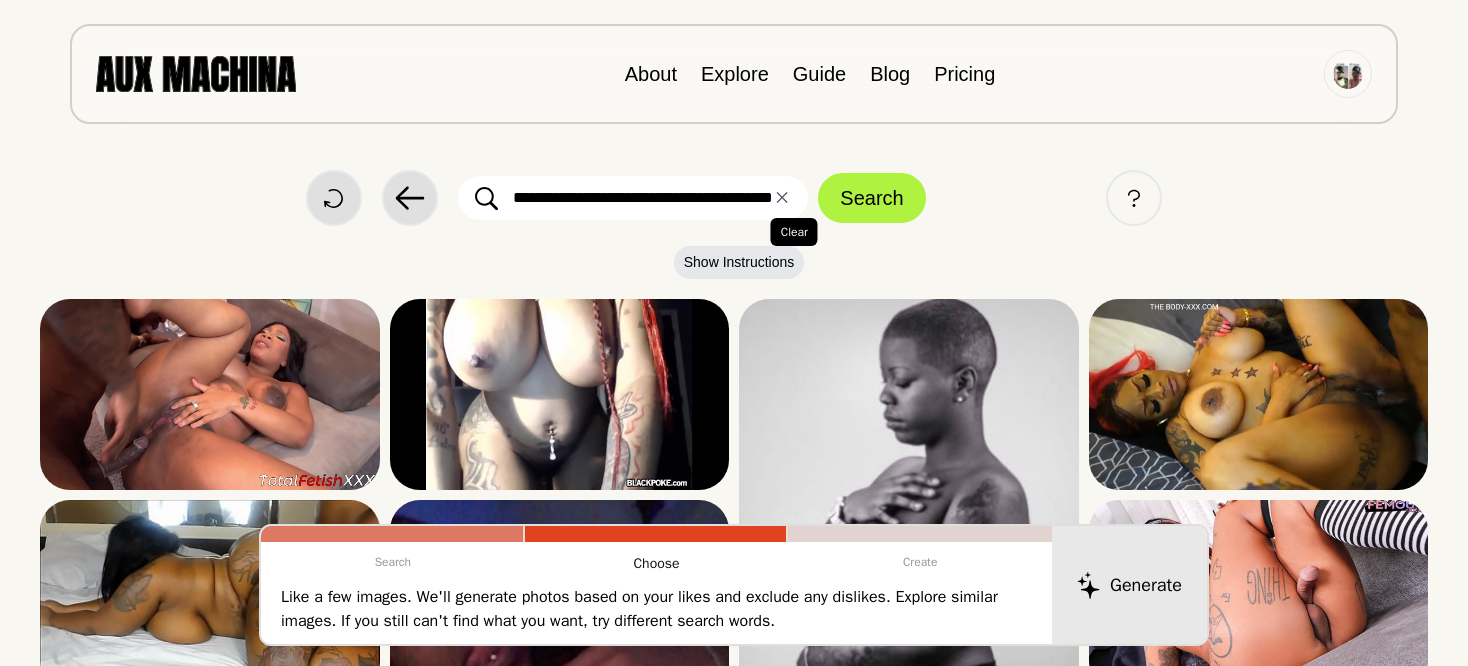 click on "✕ Clear" at bounding box center [782, 198] 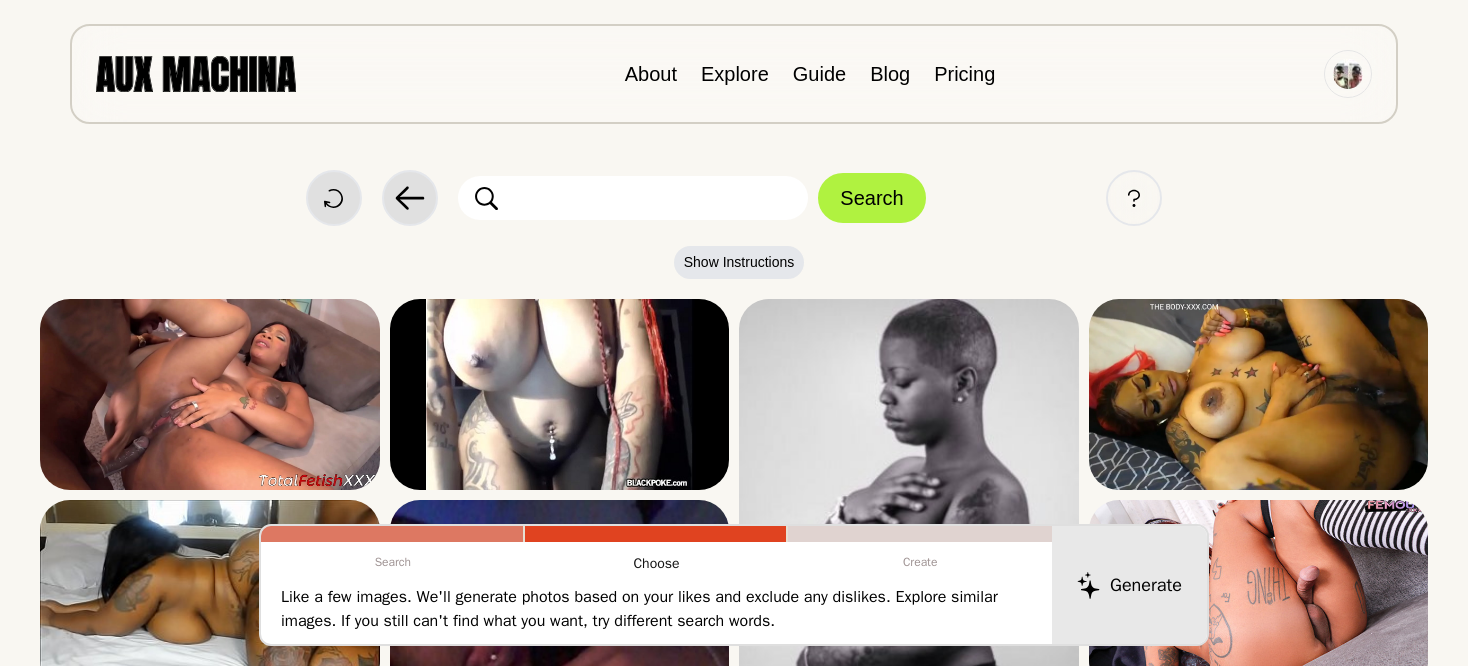 click on "Search" at bounding box center [691, 198] 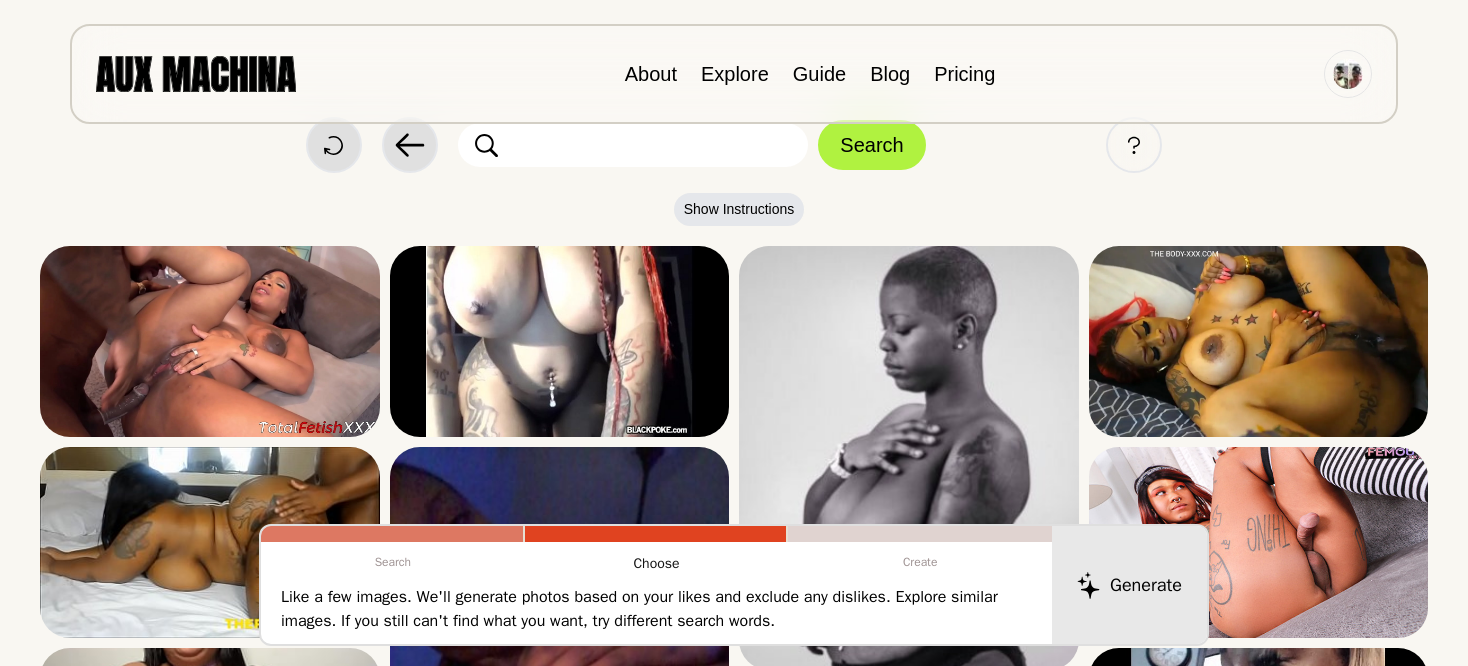 scroll, scrollTop: 0, scrollLeft: 0, axis: both 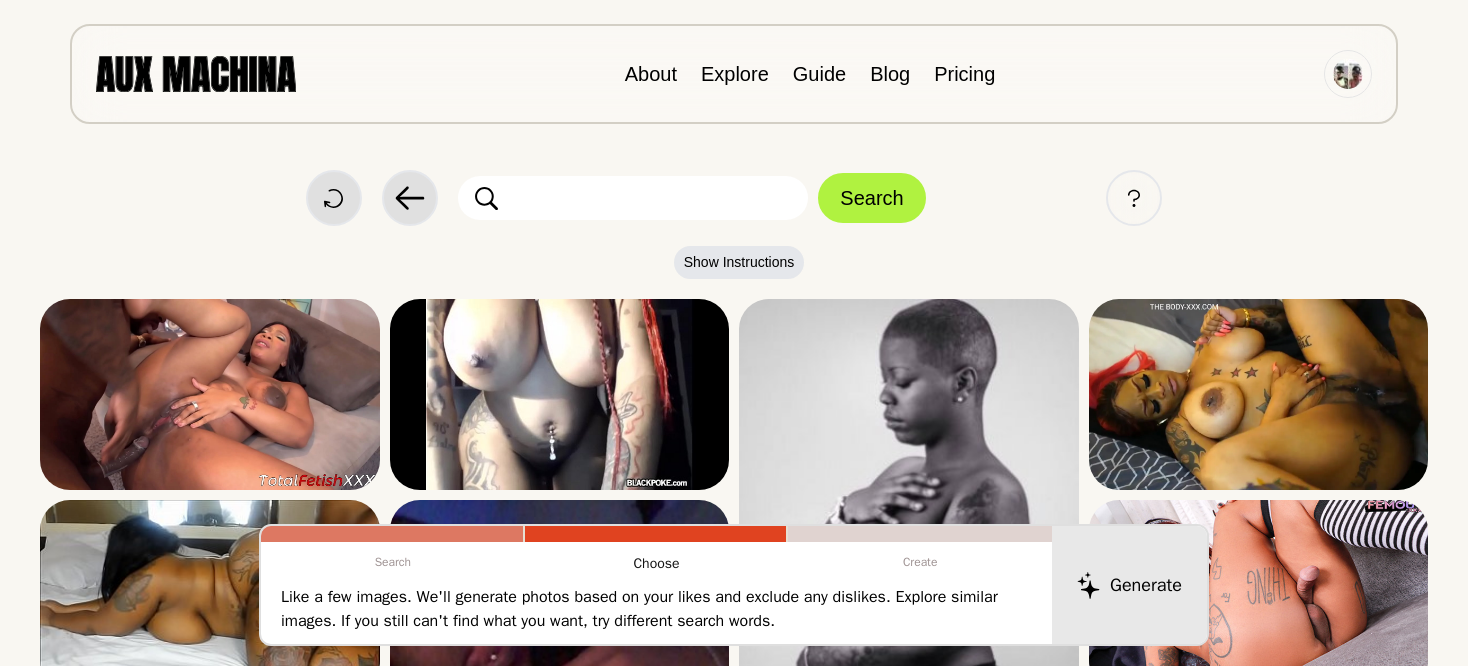 click at bounding box center (633, 198) 